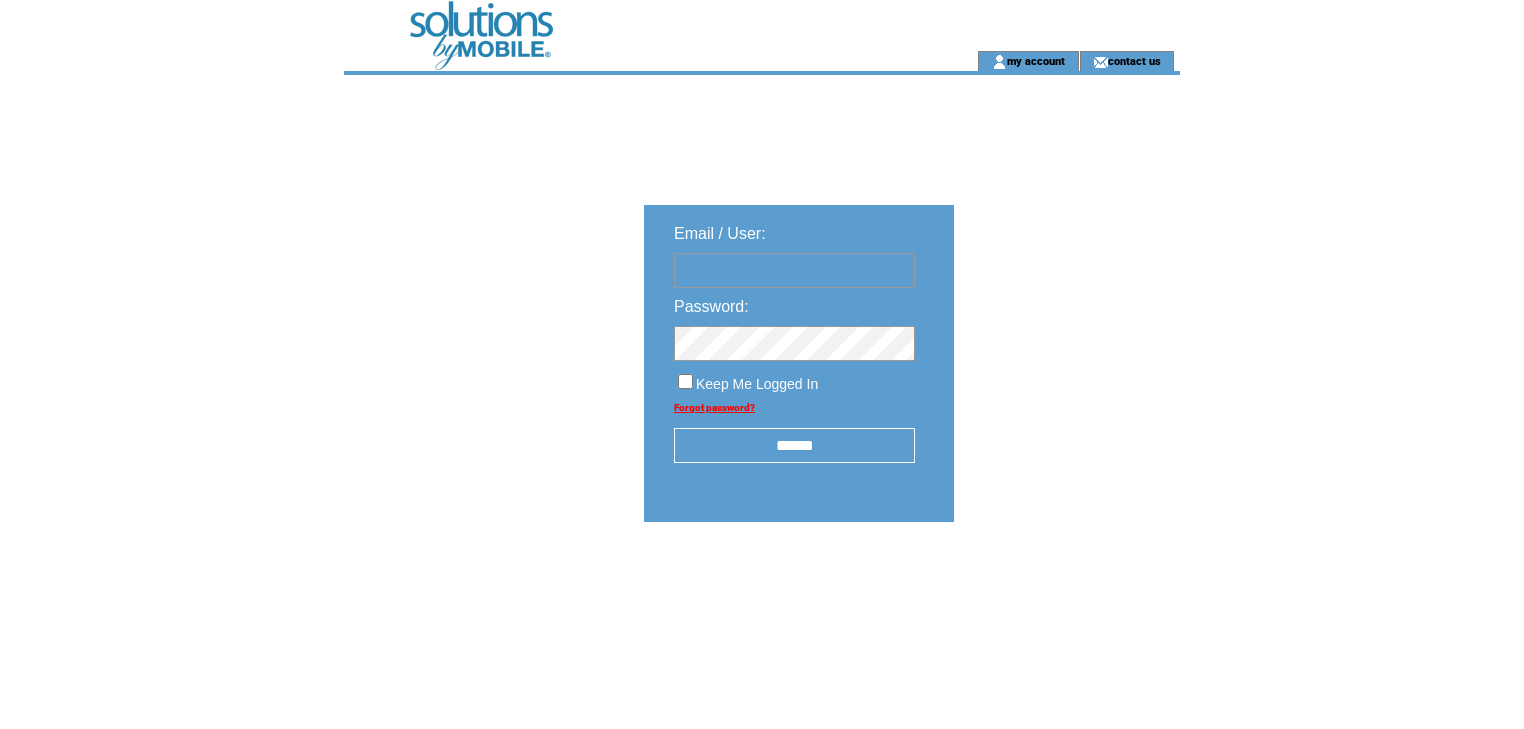 scroll, scrollTop: 0, scrollLeft: 0, axis: both 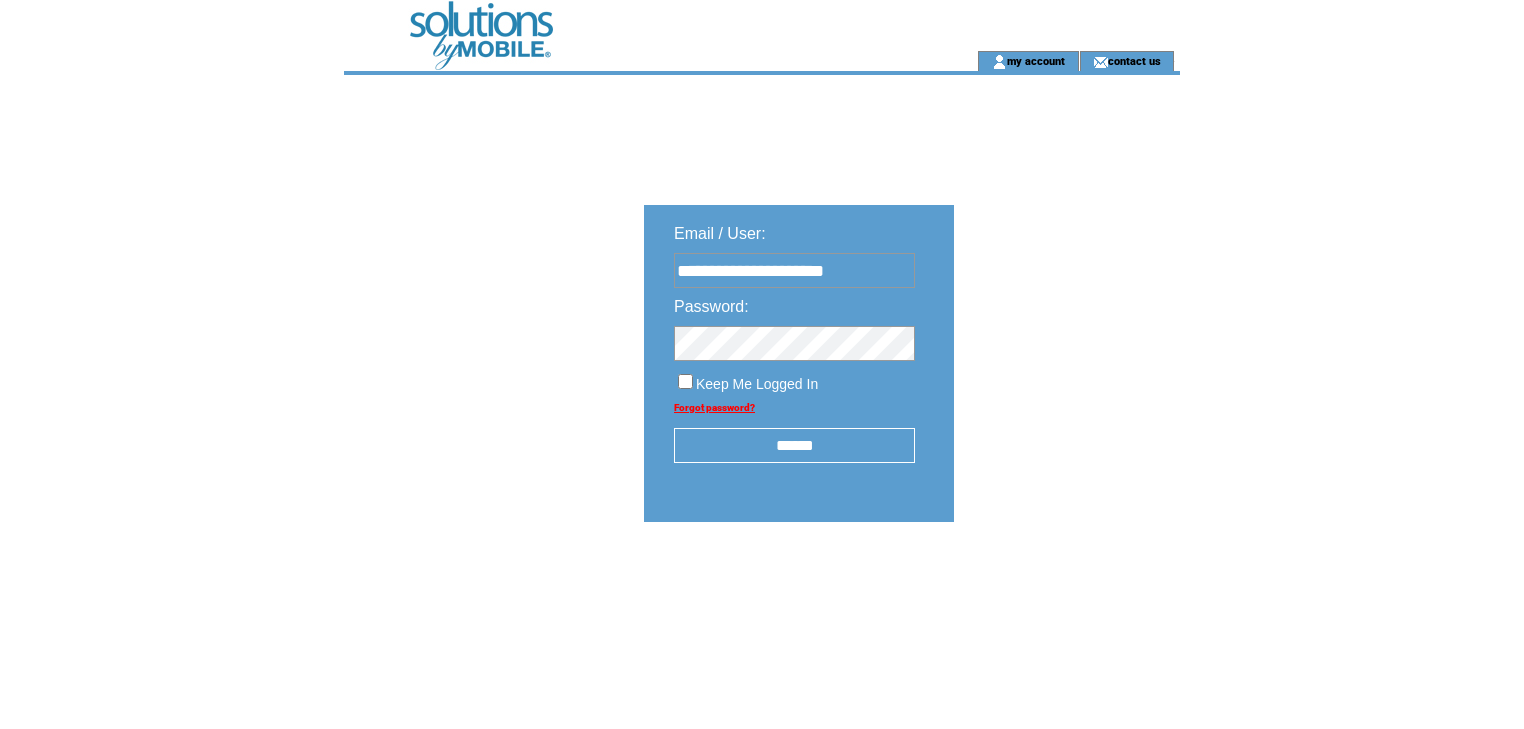 click on "******" at bounding box center [794, 445] 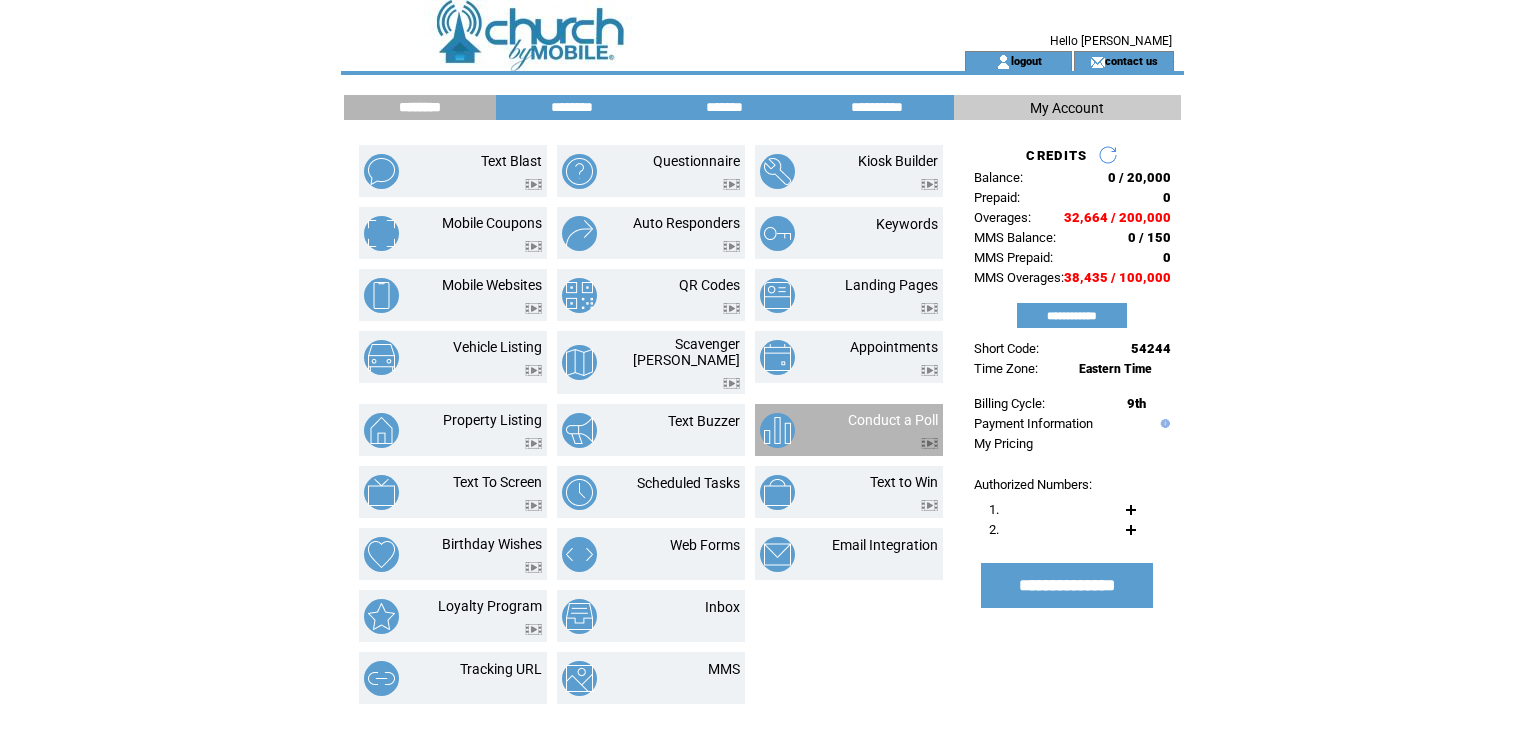 scroll, scrollTop: 0, scrollLeft: 0, axis: both 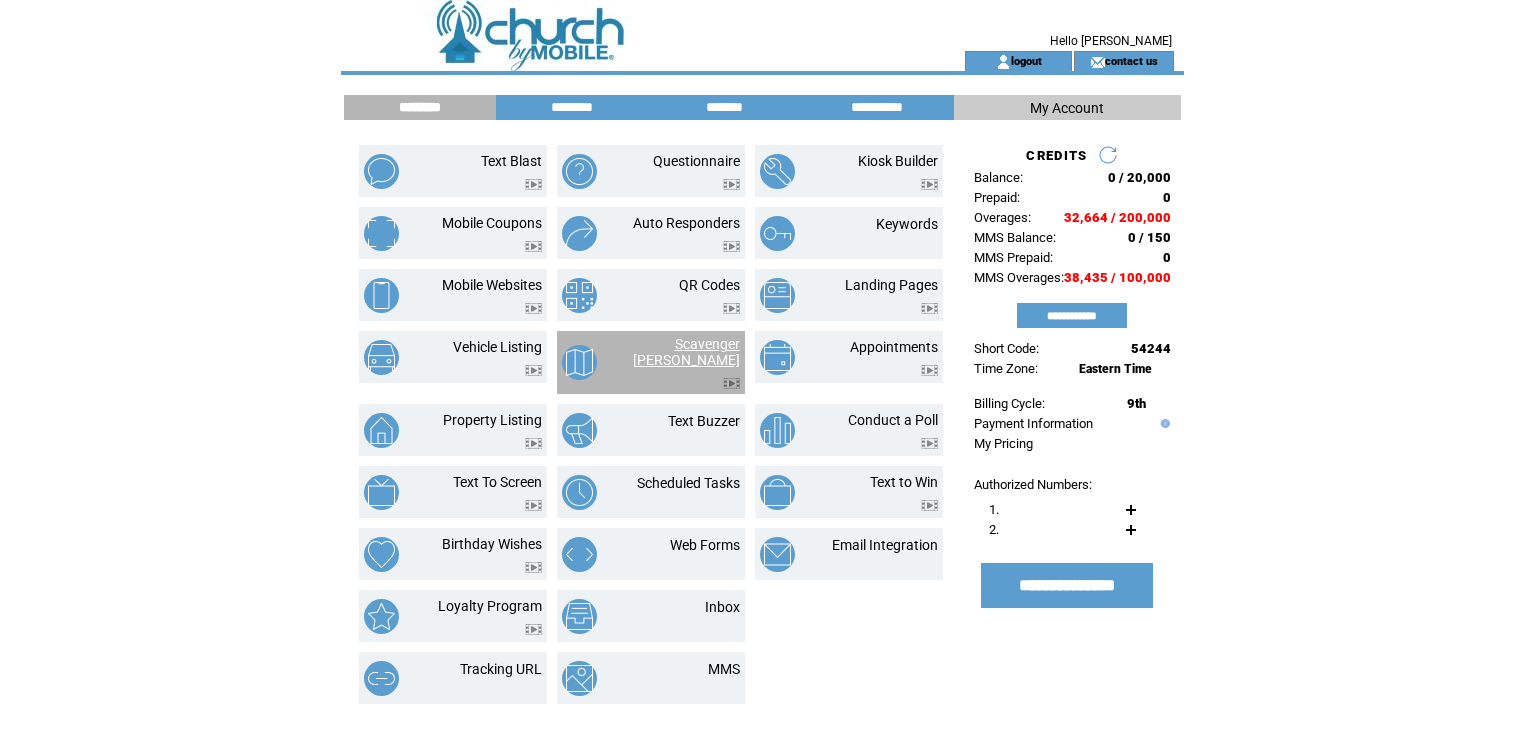 click on "Scavenger Hunt" at bounding box center [686, 352] 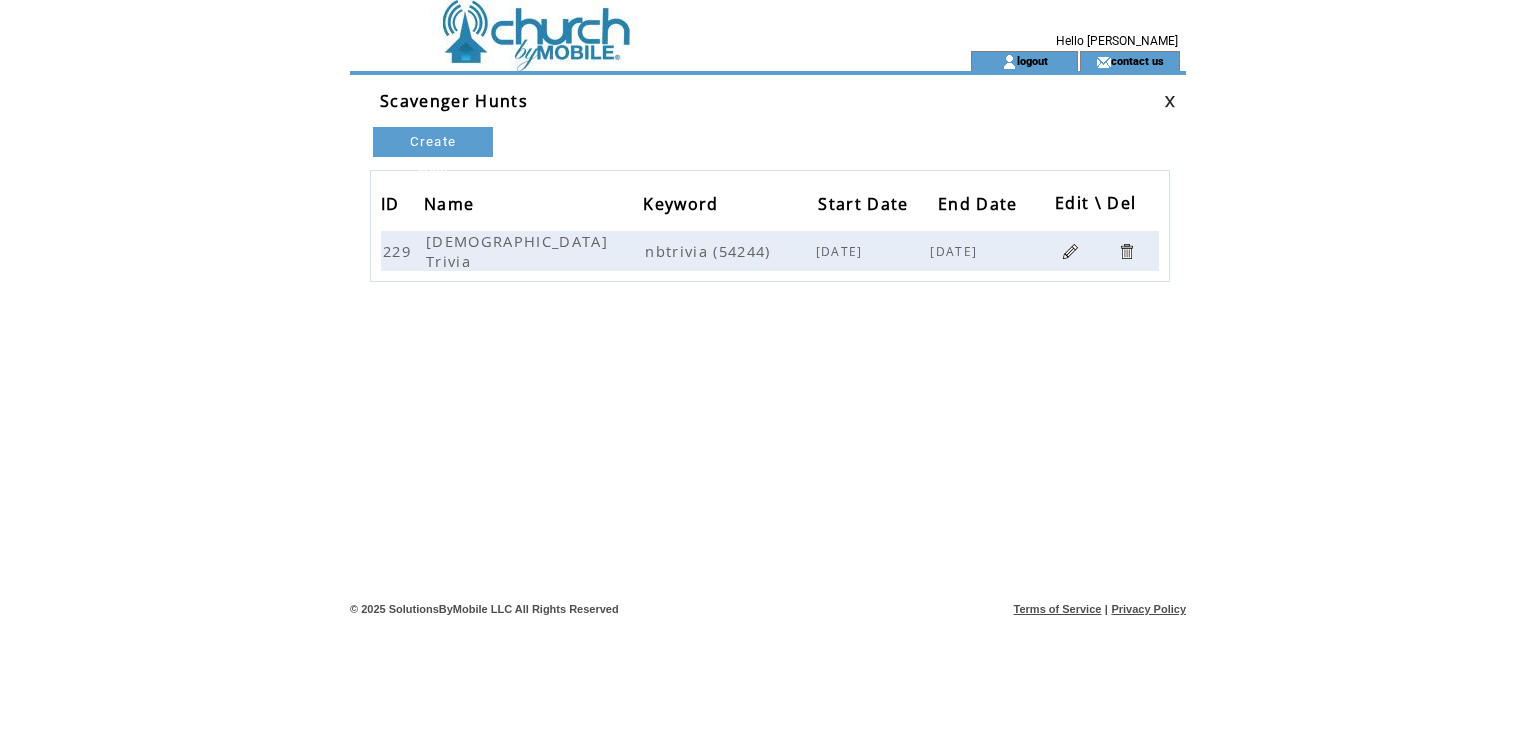 scroll, scrollTop: 0, scrollLeft: 0, axis: both 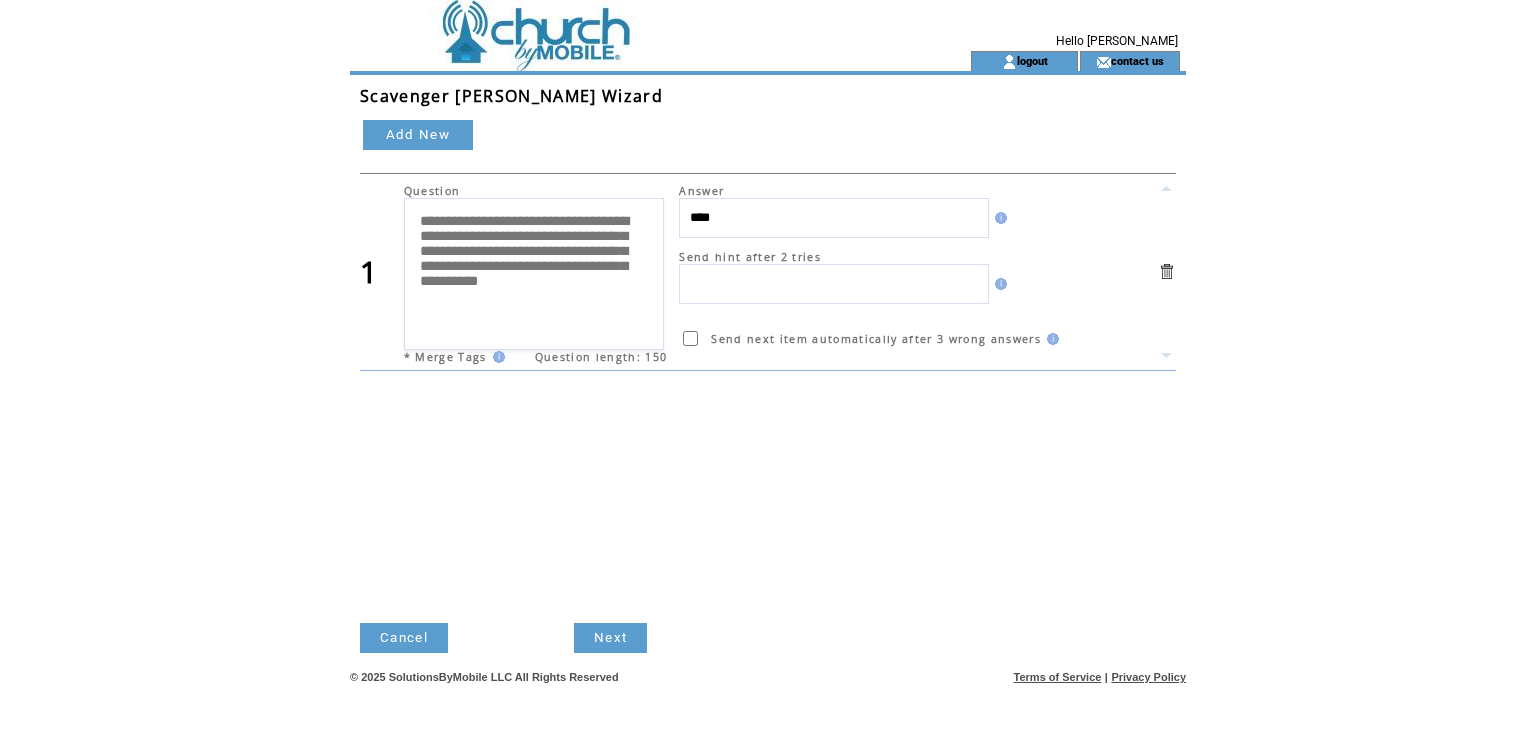 click on "Next" at bounding box center [610, 638] 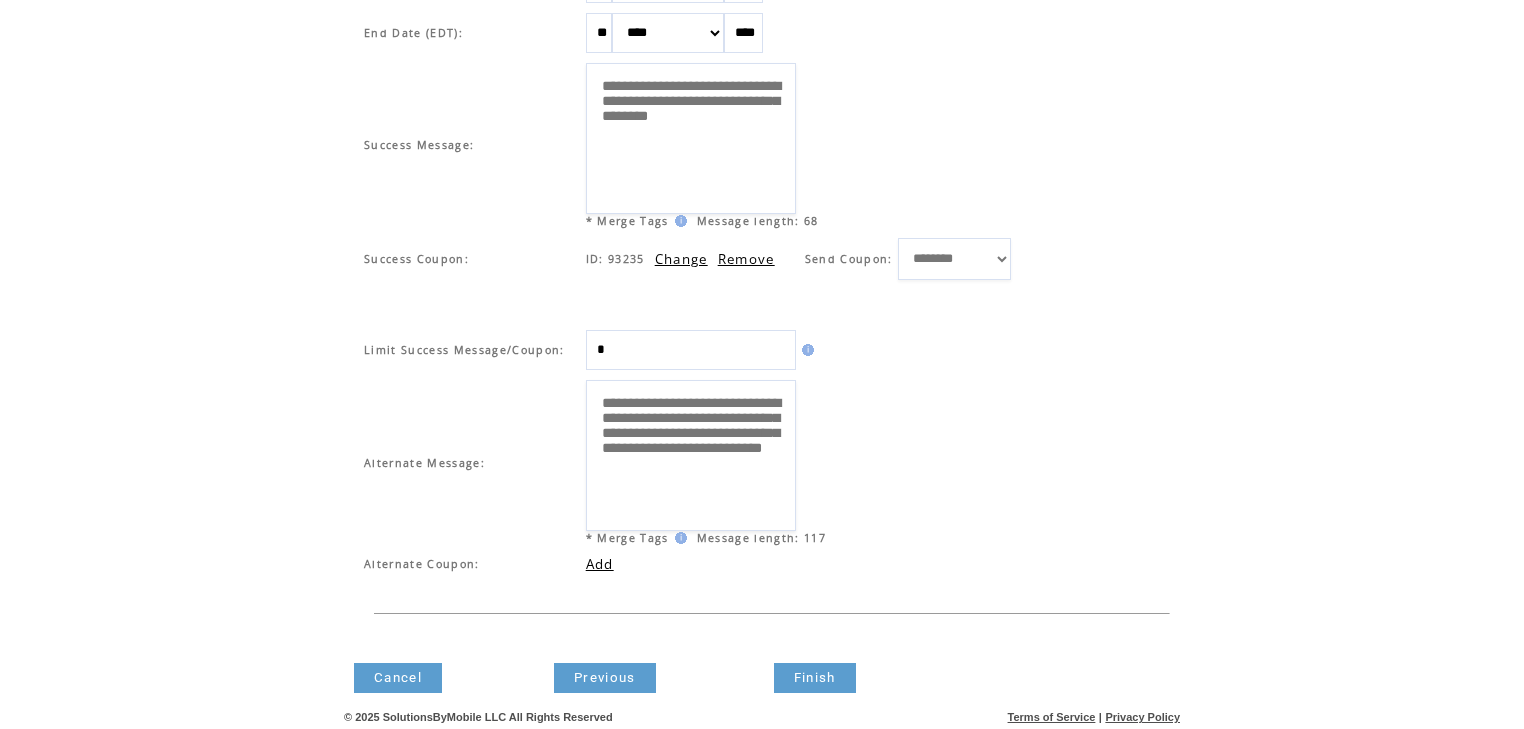 scroll, scrollTop: 296, scrollLeft: 0, axis: vertical 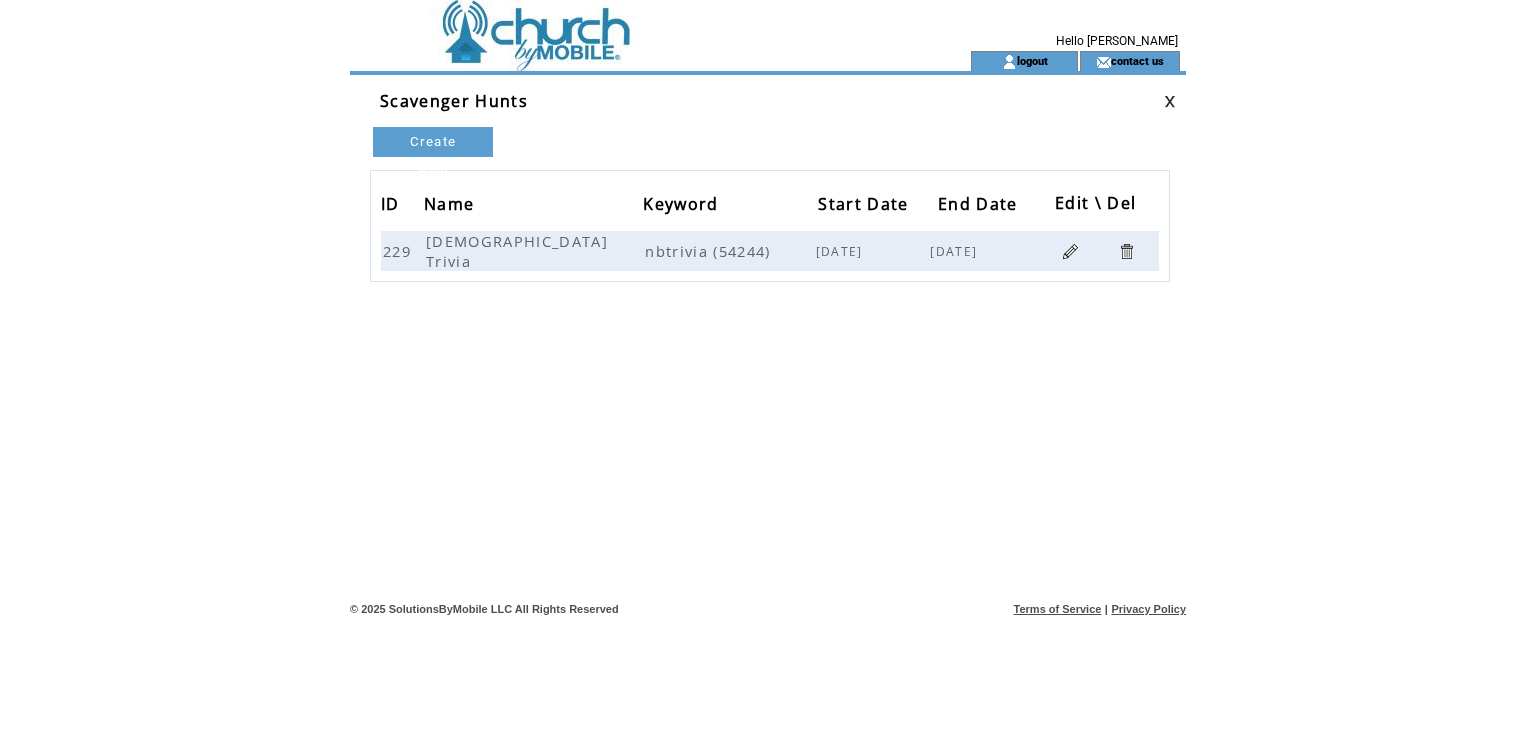 click at bounding box center (624, 25) 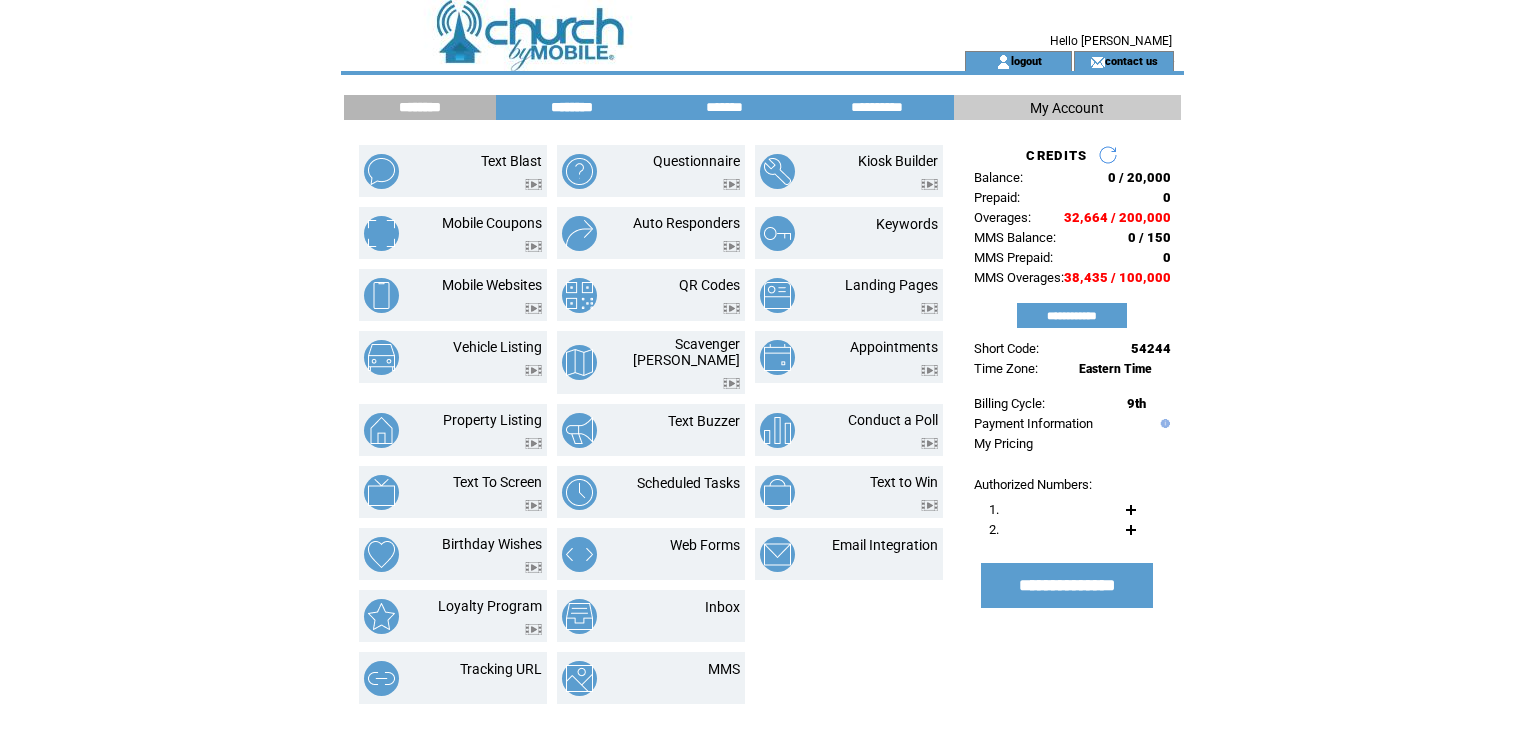 scroll, scrollTop: 0, scrollLeft: 0, axis: both 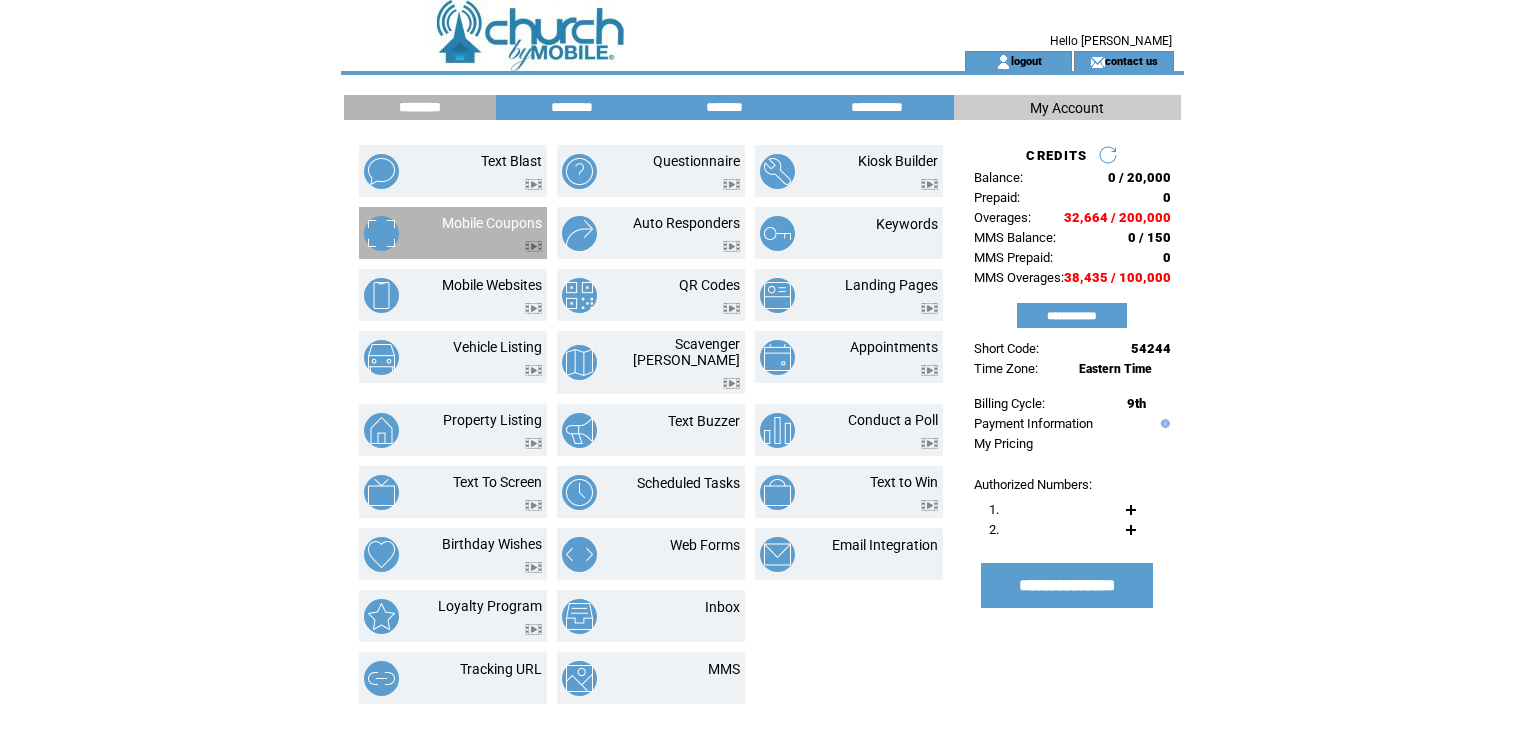 click at bounding box center [492, 241] 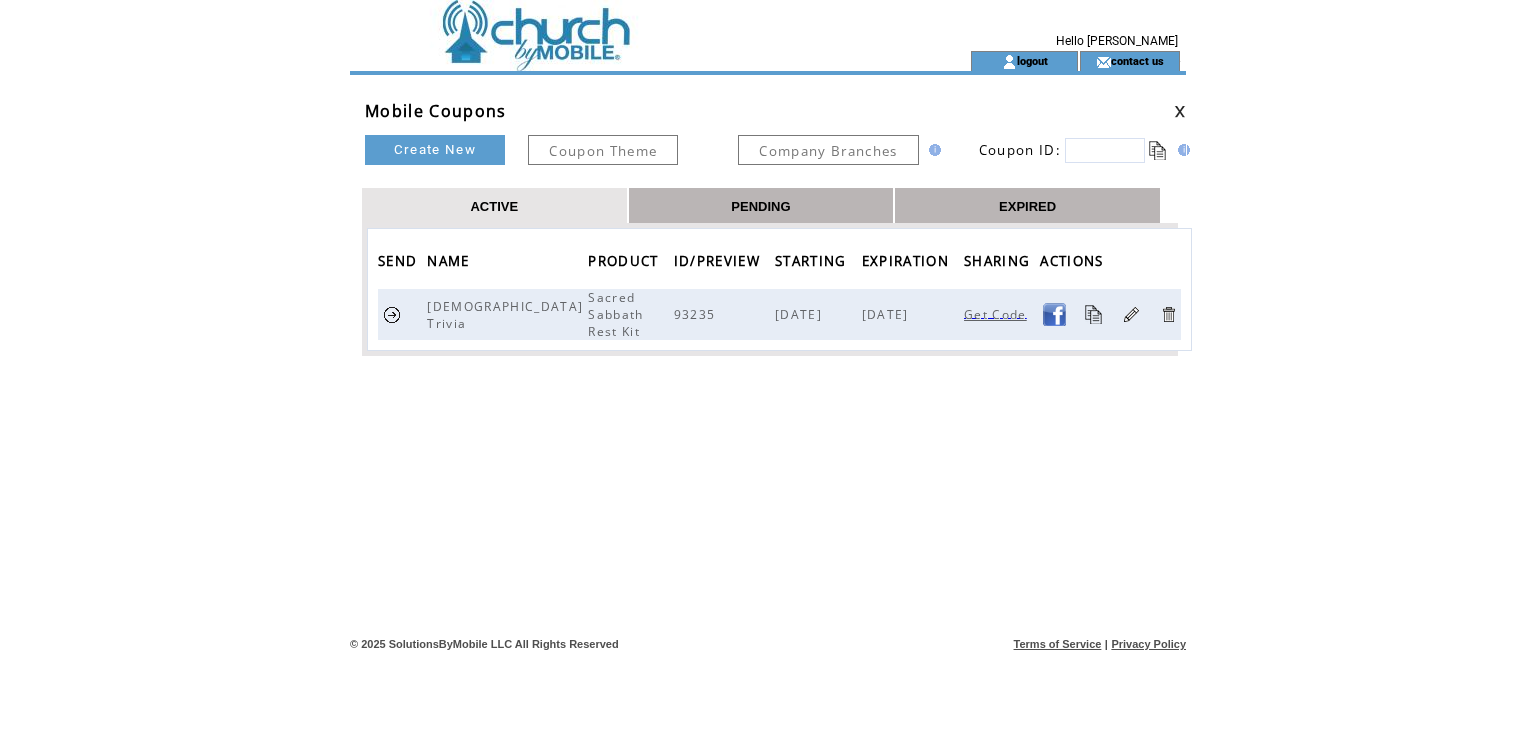 scroll, scrollTop: 0, scrollLeft: 0, axis: both 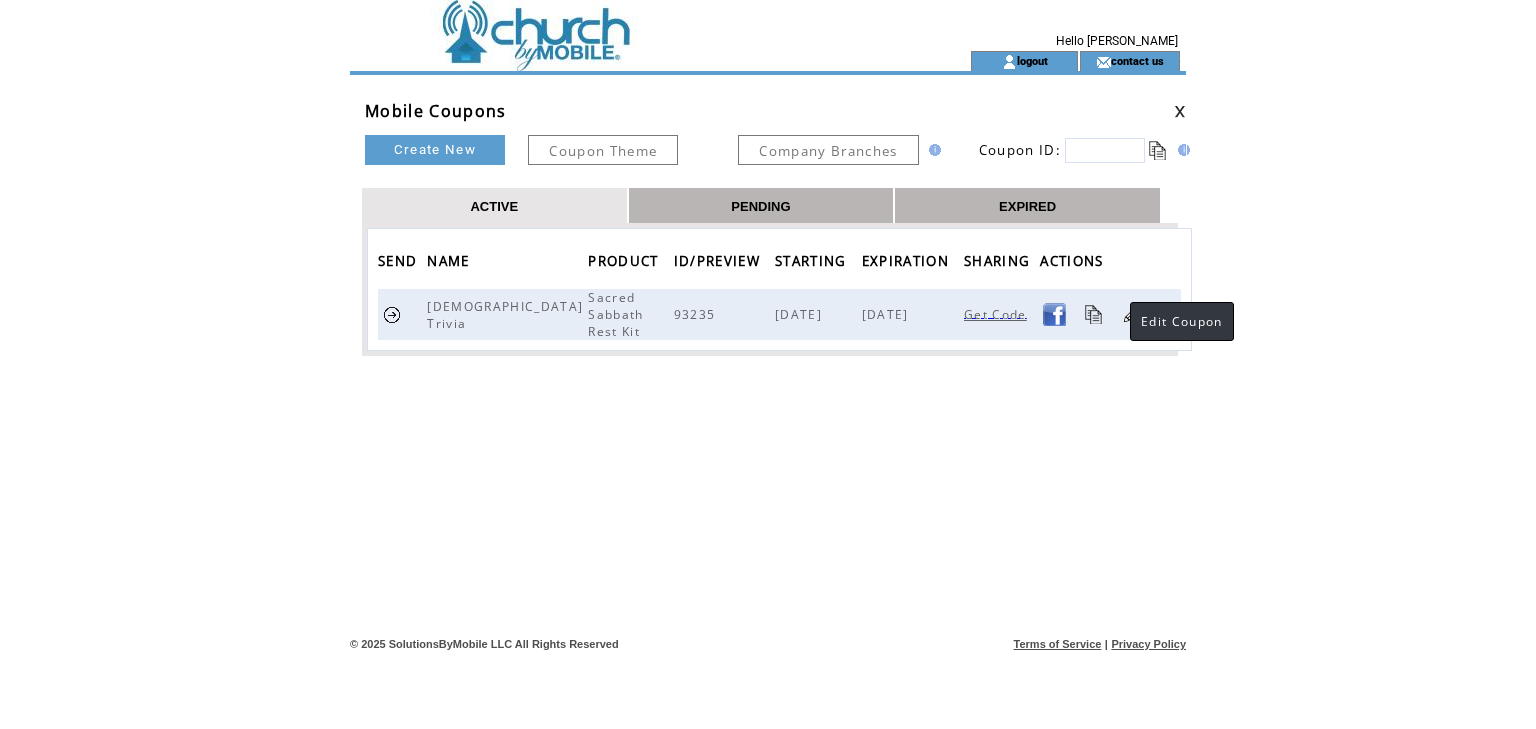 click at bounding box center (1131, 314) 